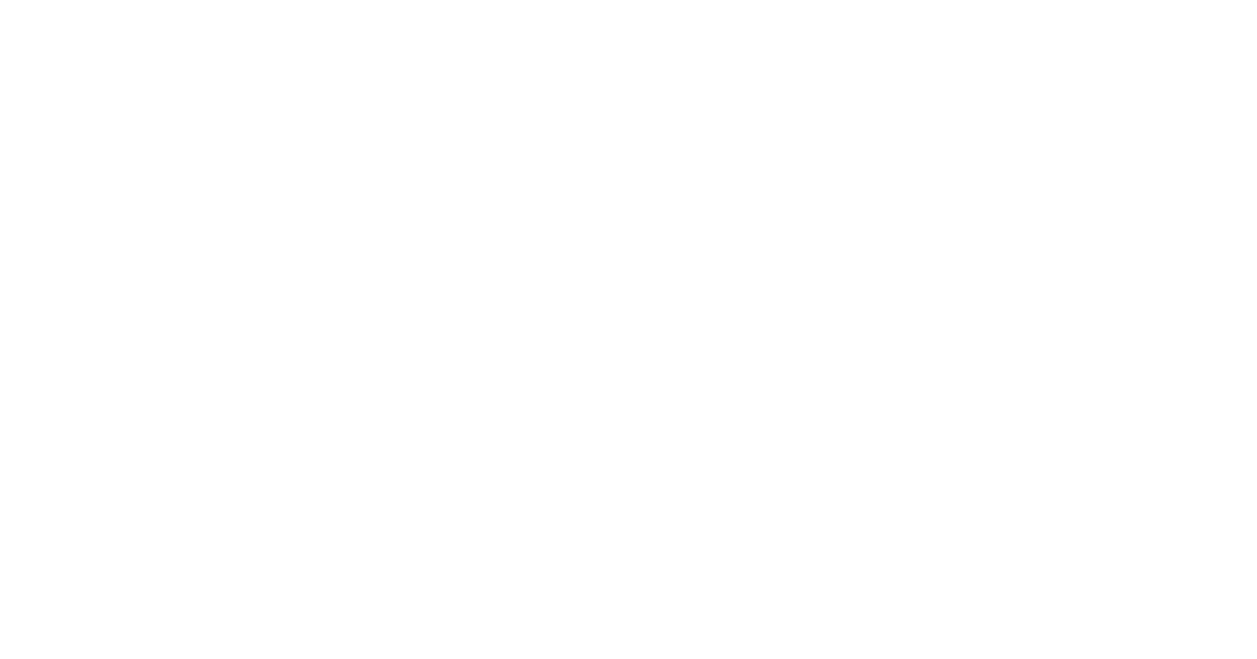 scroll, scrollTop: 0, scrollLeft: 0, axis: both 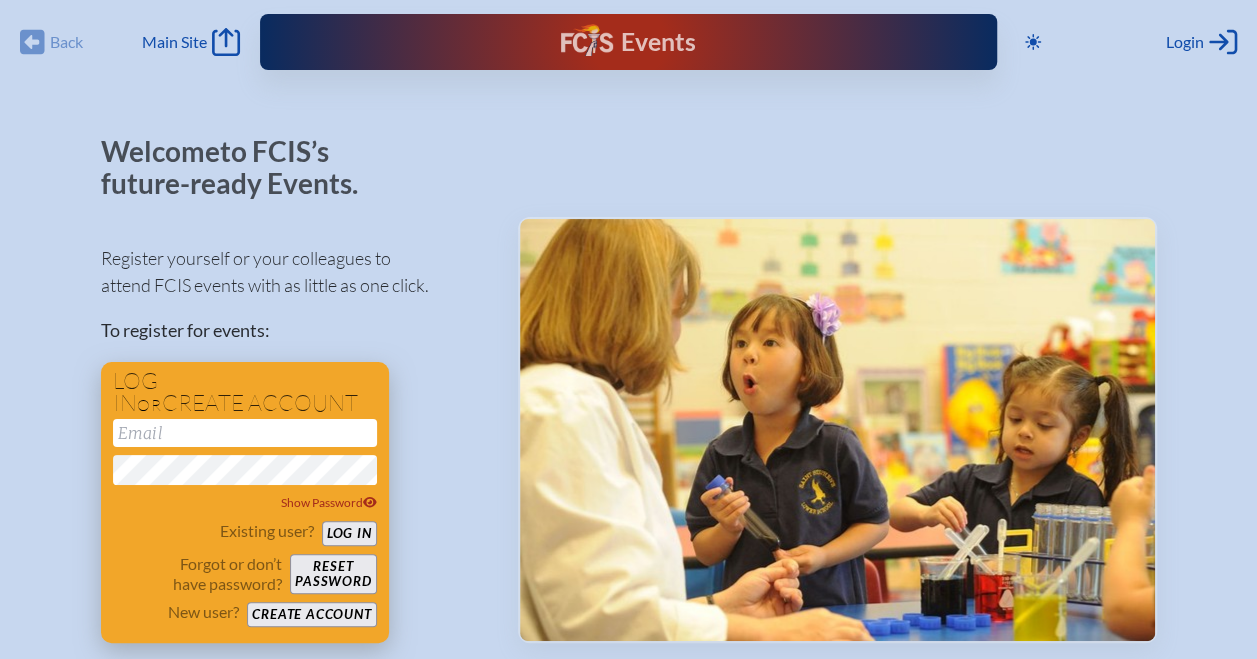 click at bounding box center [245, 433] 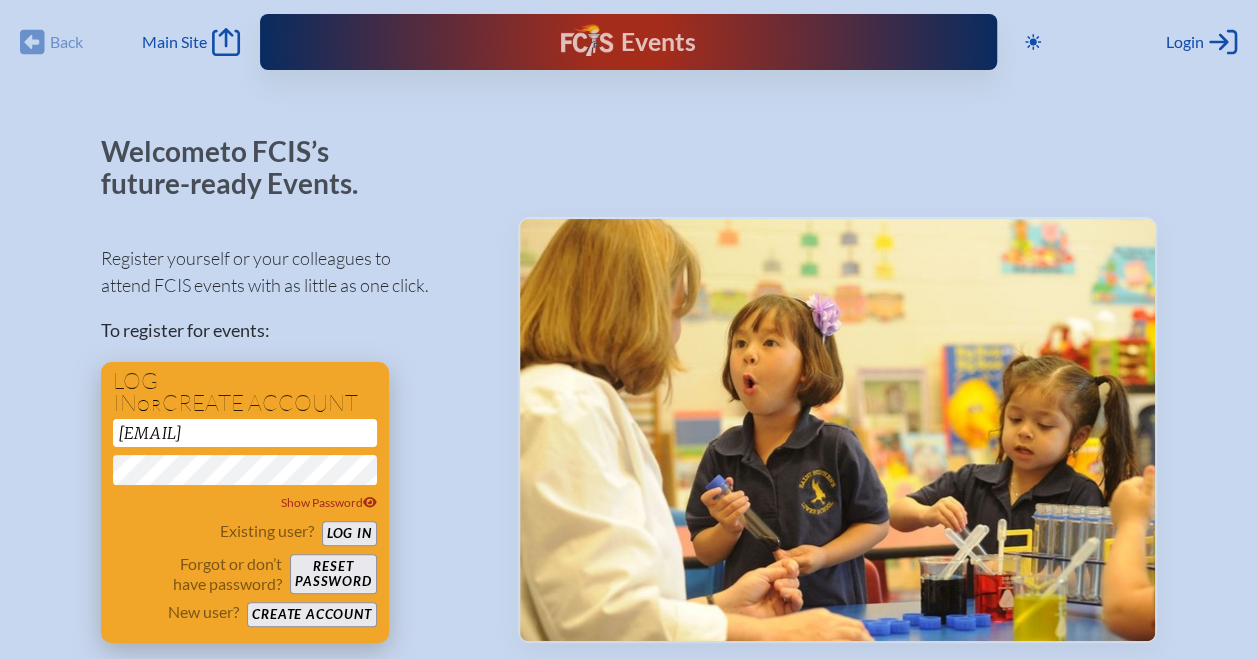 click on "Log in" at bounding box center (349, 533) 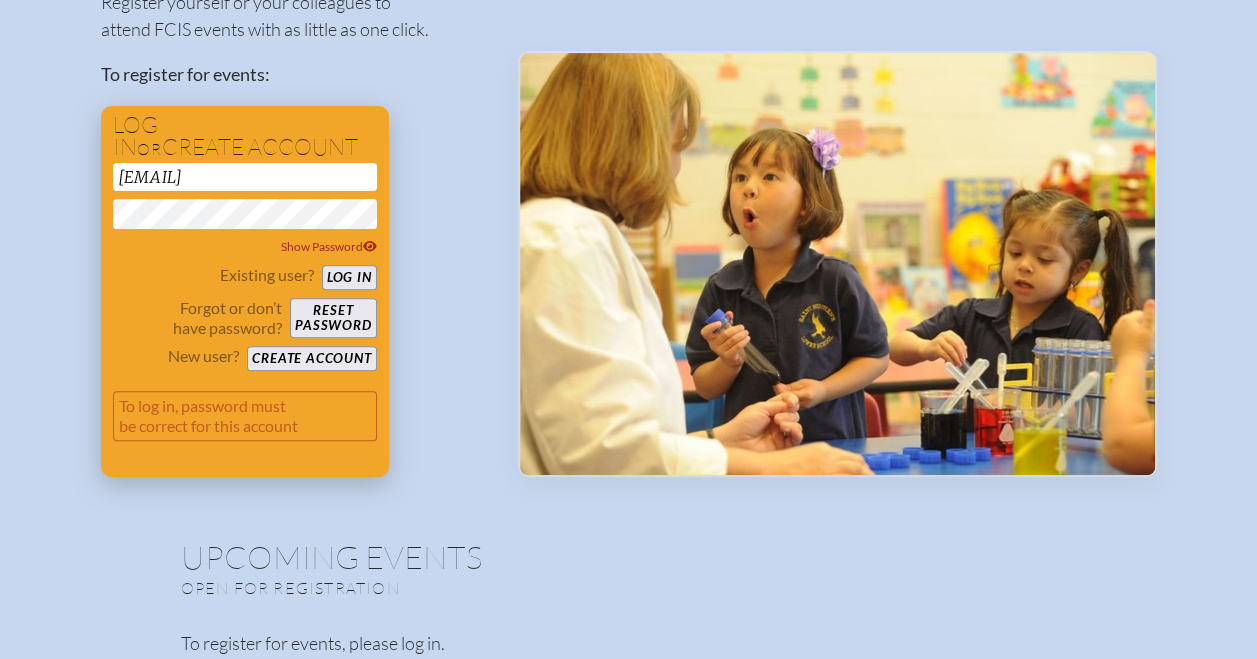 scroll, scrollTop: 186, scrollLeft: 0, axis: vertical 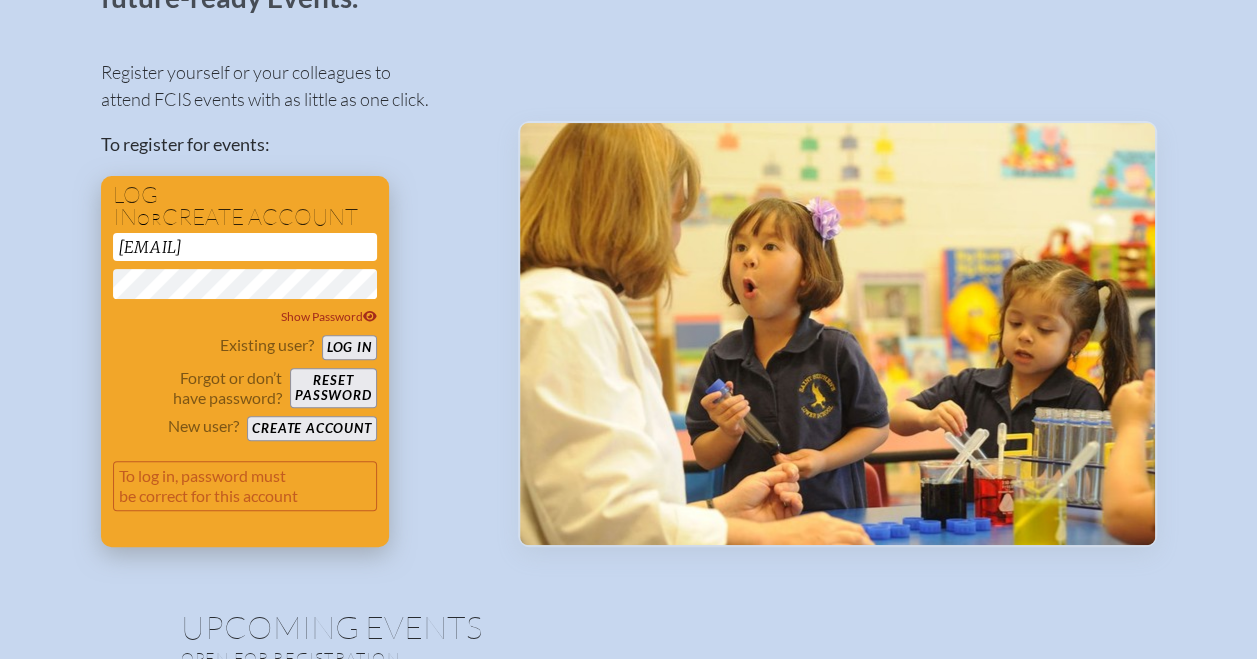 click on "Reset password" at bounding box center [333, 388] 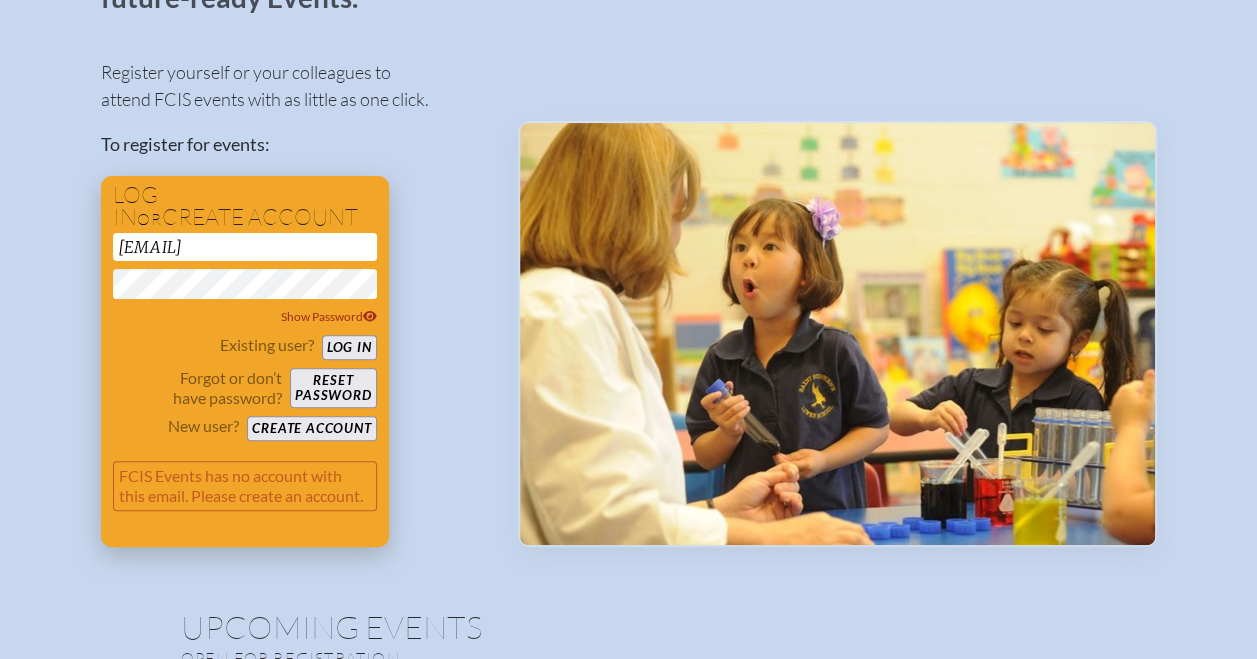 click on "[USERNAME]@example.com" at bounding box center (245, 247) 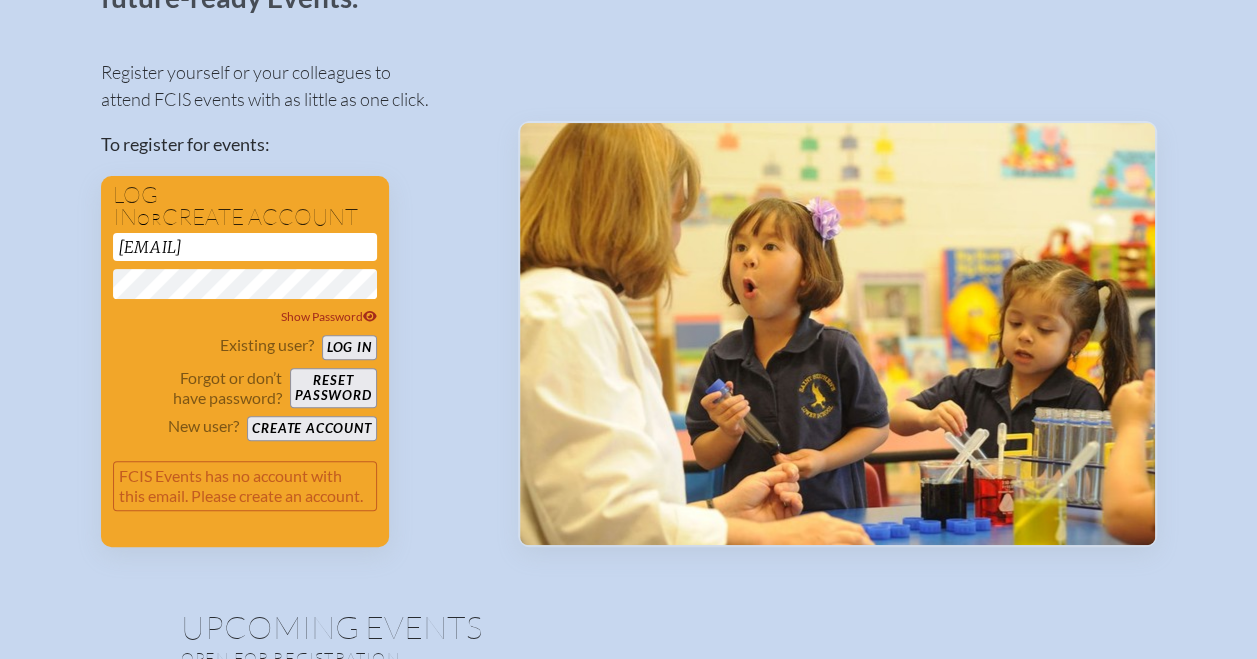 click on "Register yourself or your colleagues to attend FCIS events with as little as one click.  To register for events:   Log in  or  create account  jsocorro@socorropartners.com  Show Password   Existing user?   Log in   Forgot or don’t have password?   Reset password   New user?   Create account  FCIS Events has no account with this email. Please create an account." at bounding box center (293, 294) 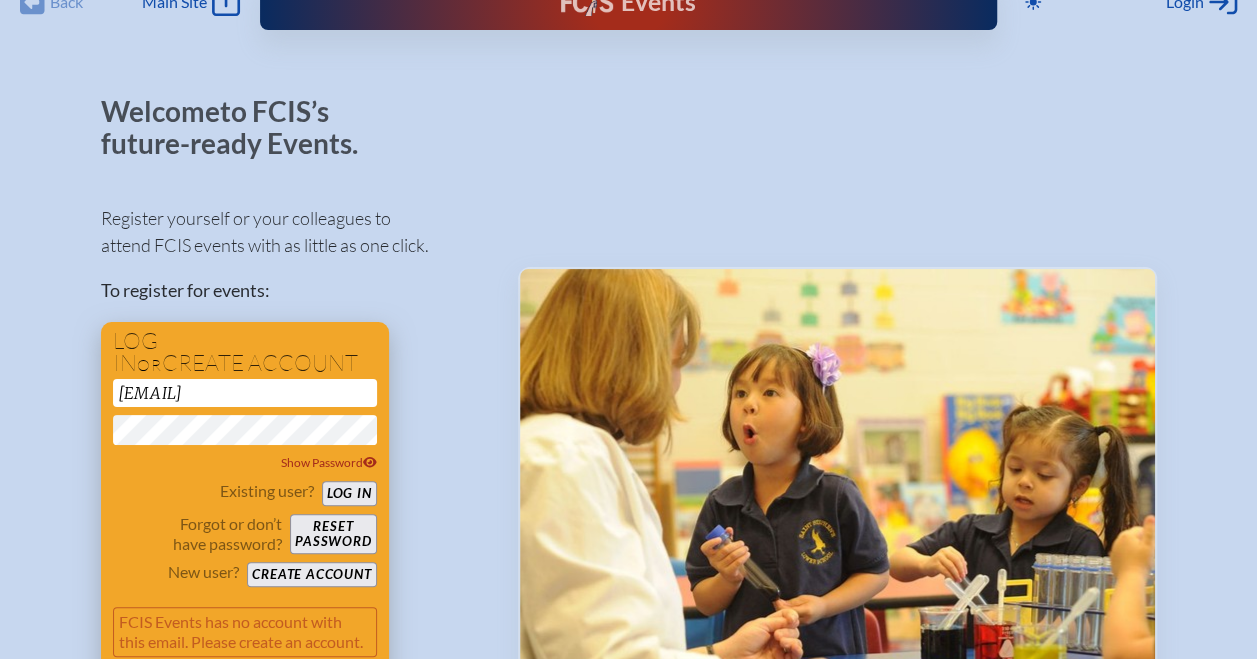 scroll, scrollTop: 41, scrollLeft: 0, axis: vertical 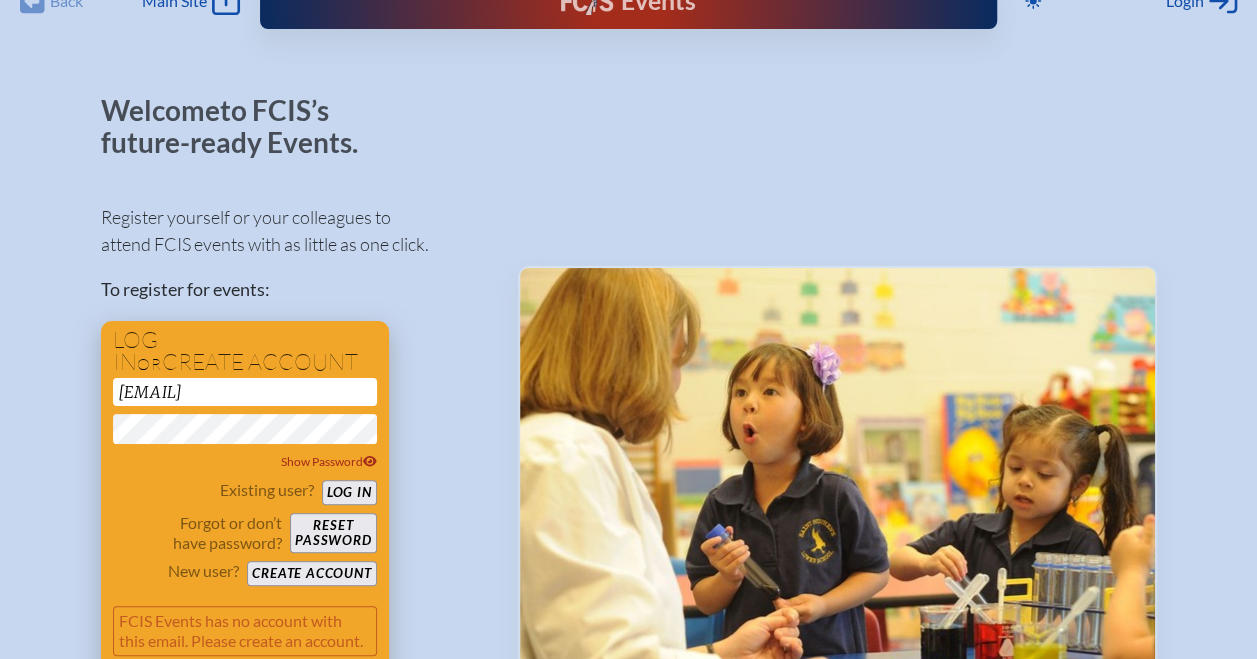 click on "Create account" at bounding box center (311, 573) 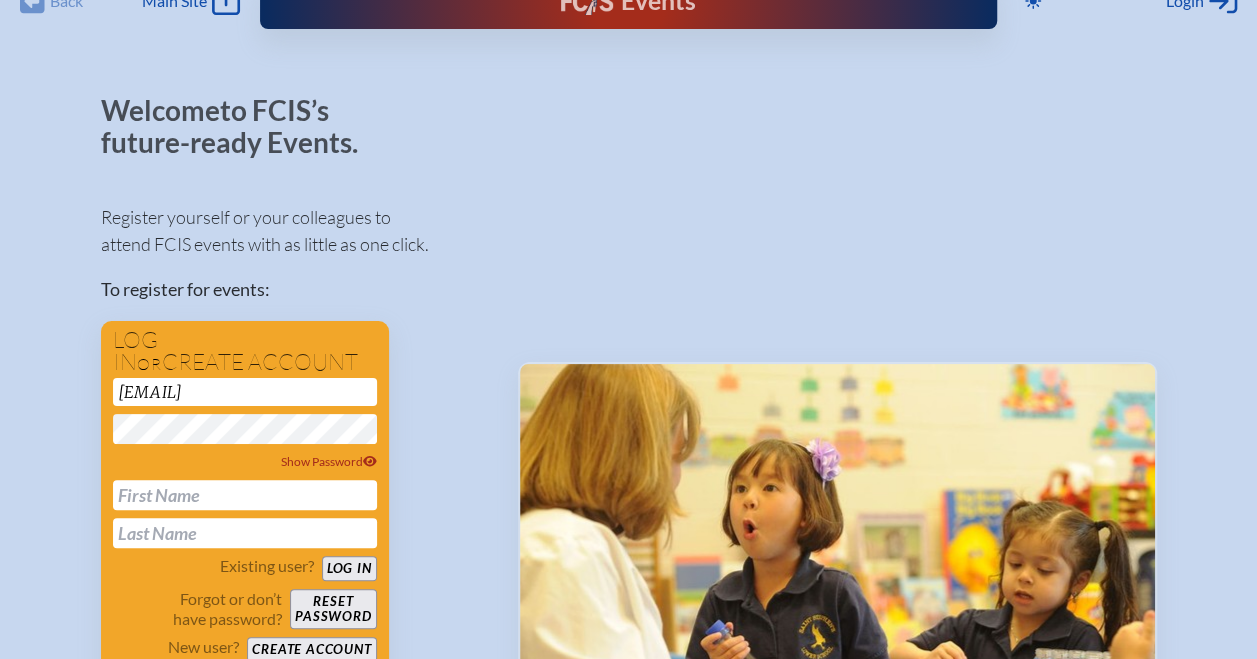 click on "Back  Back   Main Site  Main Site Toggle to Dark Mode Close Login Area  Log in  or  create account   Show Password   Existing user?   Log in   Forgot or don’t have password?   Reset password   New user?   Create account  Login Log in or Create Account Events  Future Ready   Welcome   to FCIS’s future-ready Events.  Register yourself or your colleagues to attend FCIS events with as little as one click.  To register for events:   Log in  or  create account  jsocorro@socorropartners.com  Show Password   Existing user?   Log in   Forgot or don’t have password?   Reset password   New user?   Create account  To create an account, First Name is required Last Name is required  Upcoming Events   Open for registration   To register for events, please log in.  September 2025 View More New Teacher Institute 2025   DoubleTree by Hilton Hotel Orlando at SeaWorld Orlando Sunday –Tuesday ,   September 7th–⁠9th ,   2025  $625  members  /   $725  non-members View More  Online Wednesday ,   September 17th ," at bounding box center [628, 2201] 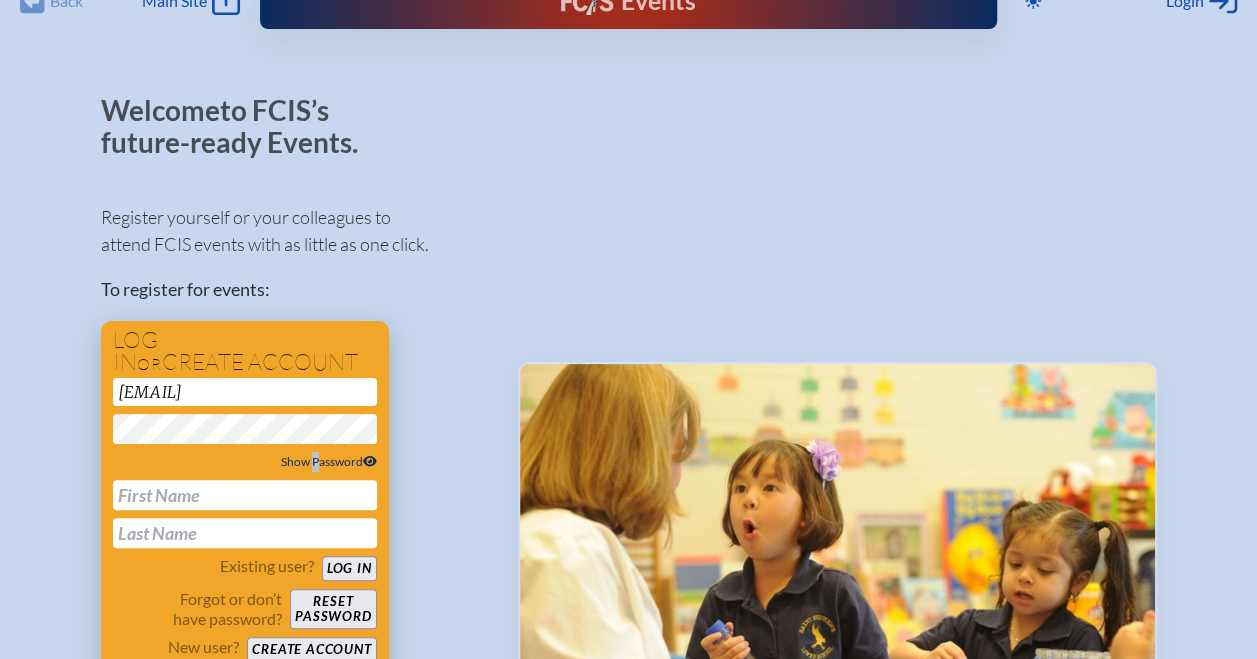 drag, startPoint x: 304, startPoint y: 449, endPoint x: 311, endPoint y: 460, distance: 13.038404 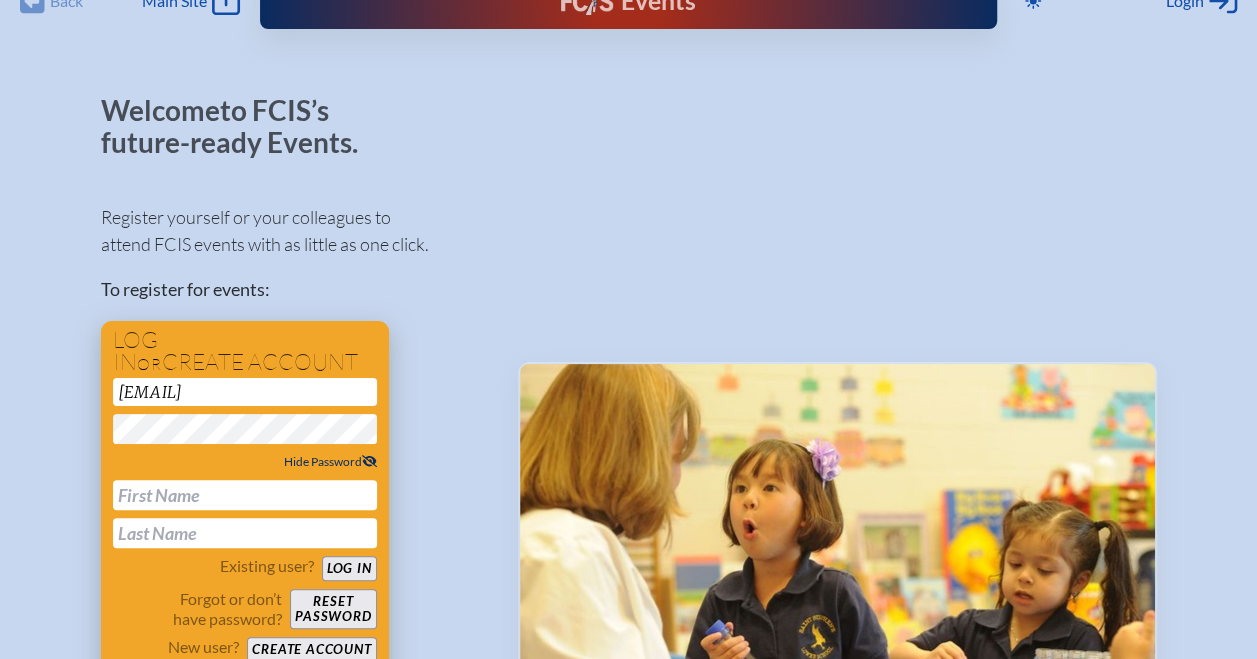 click at bounding box center (245, 495) 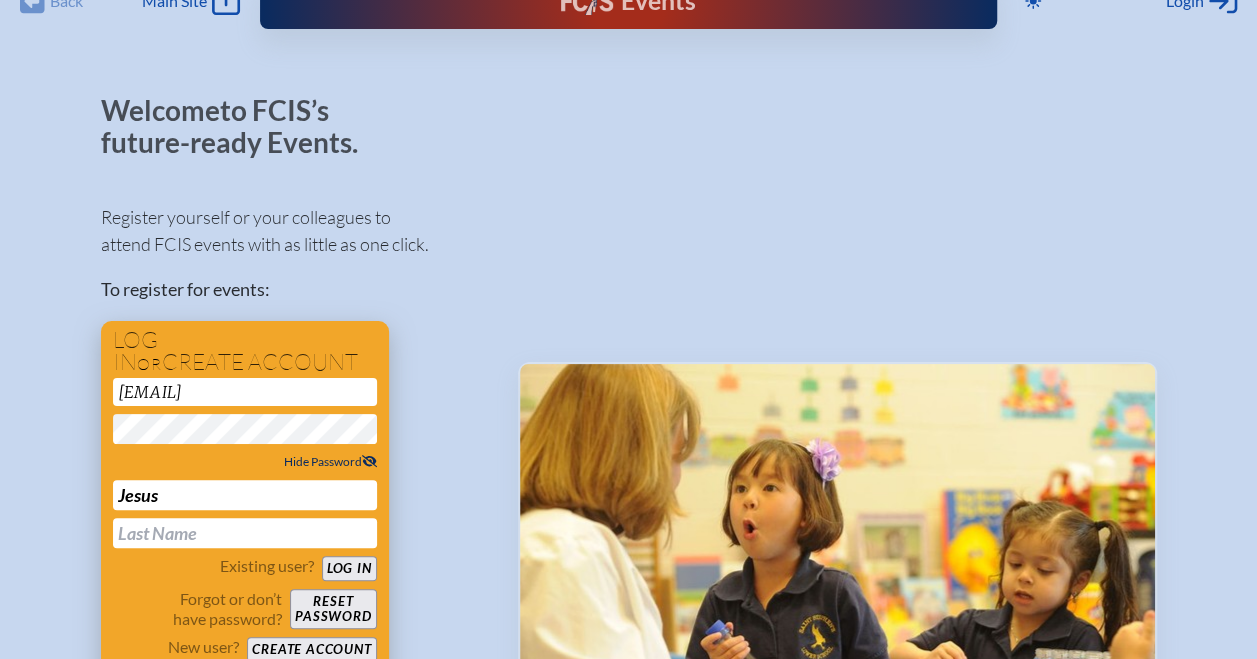 type on "[FIRST]" 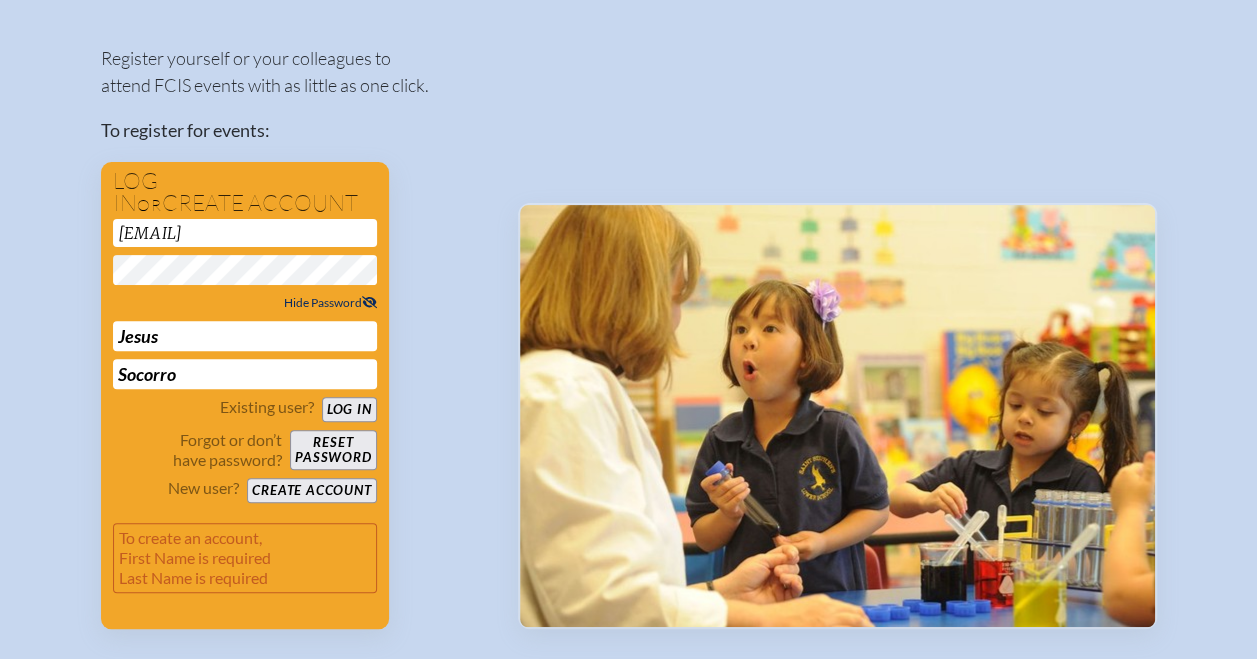 scroll, scrollTop: 201, scrollLeft: 0, axis: vertical 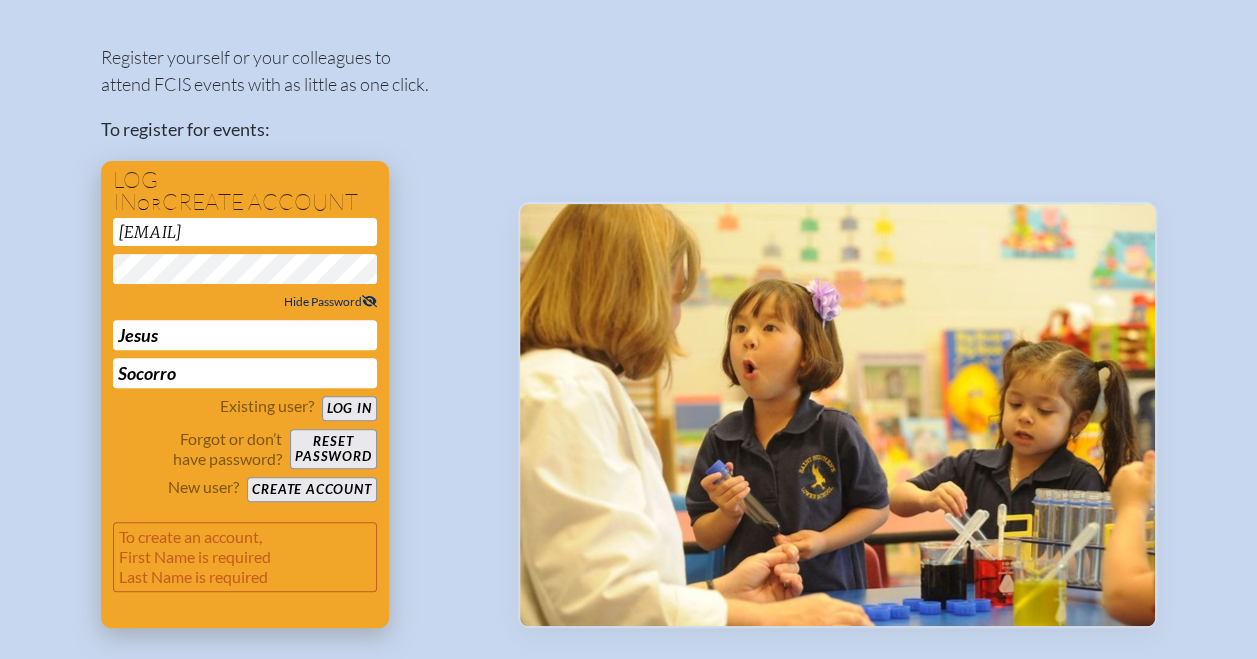 type on "Socorro" 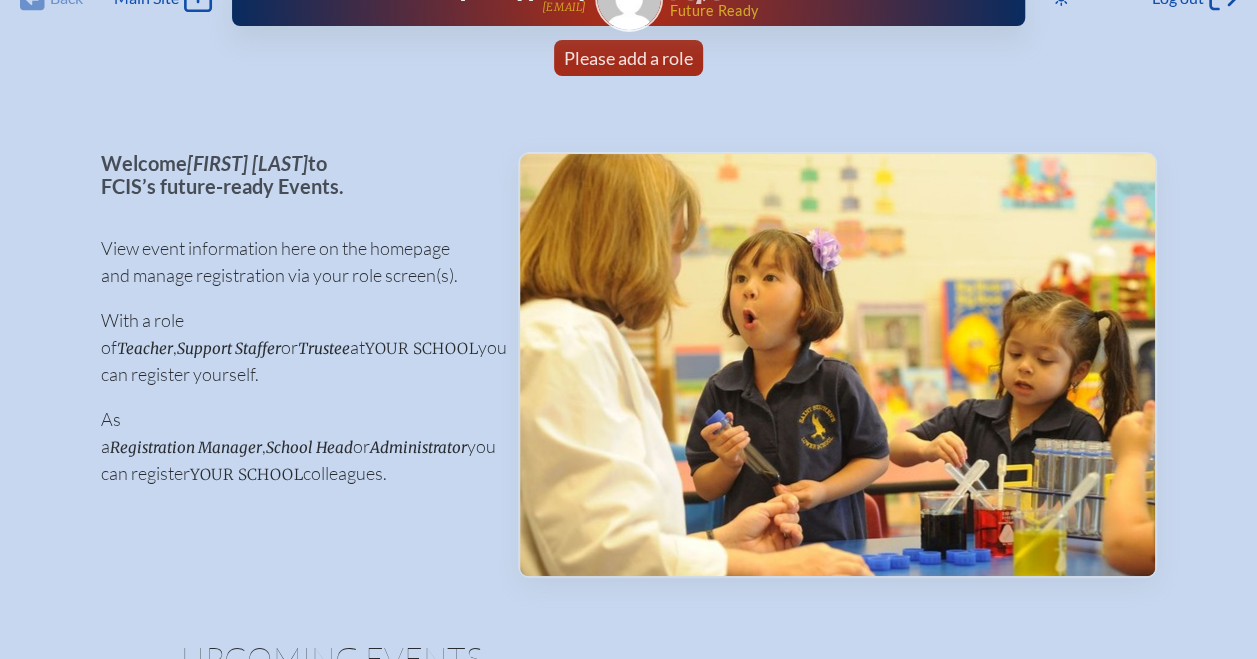 scroll, scrollTop: 0, scrollLeft: 0, axis: both 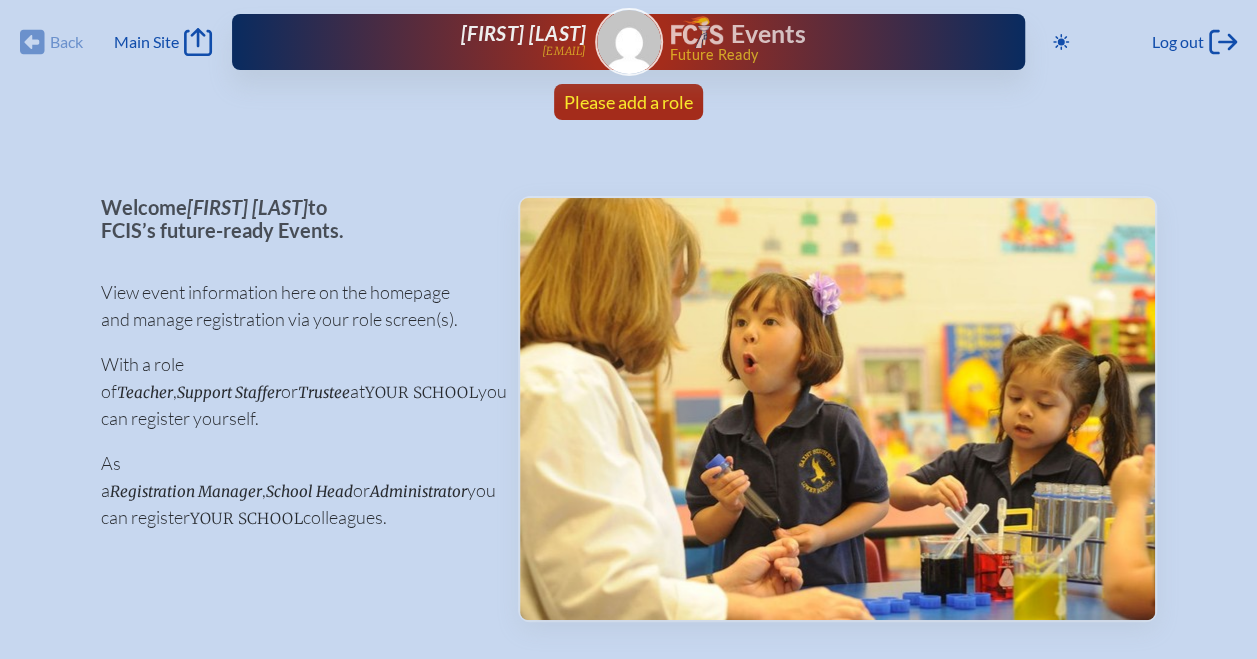 click on "Please add a role" at bounding box center [628, 102] 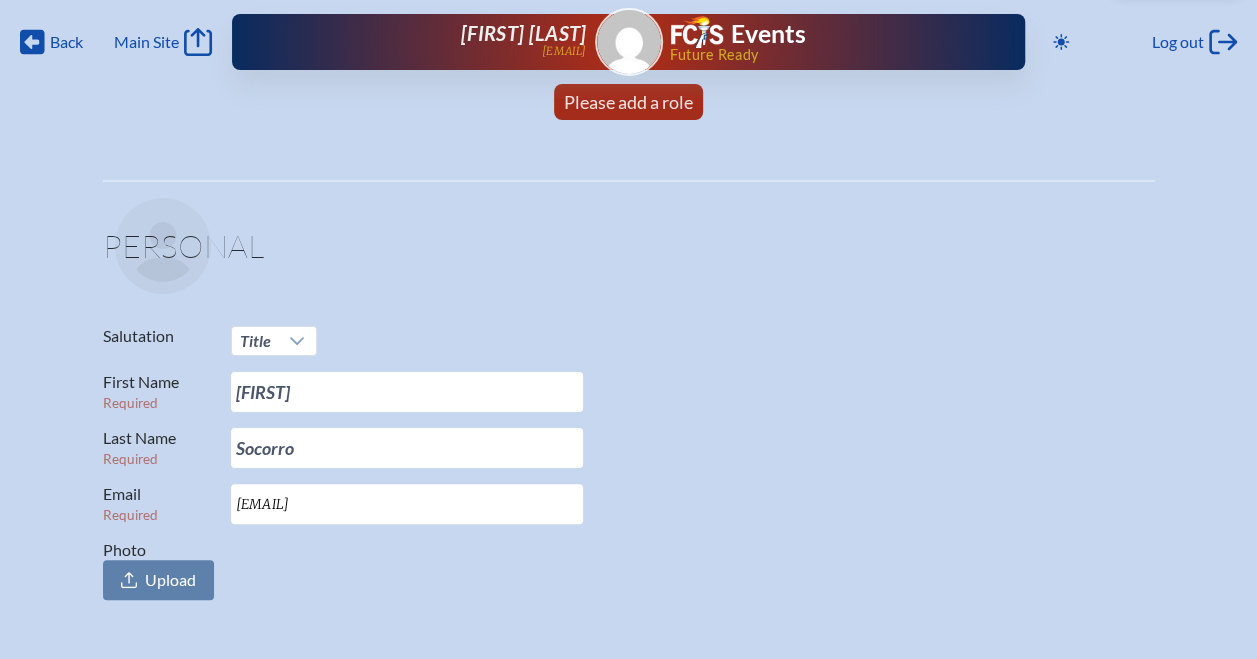 click on "[SALUTATION_TITLE] [FIRST] [LAST] [EMAIL] [PHOTO_UPLOAD]" at bounding box center [629, 463] 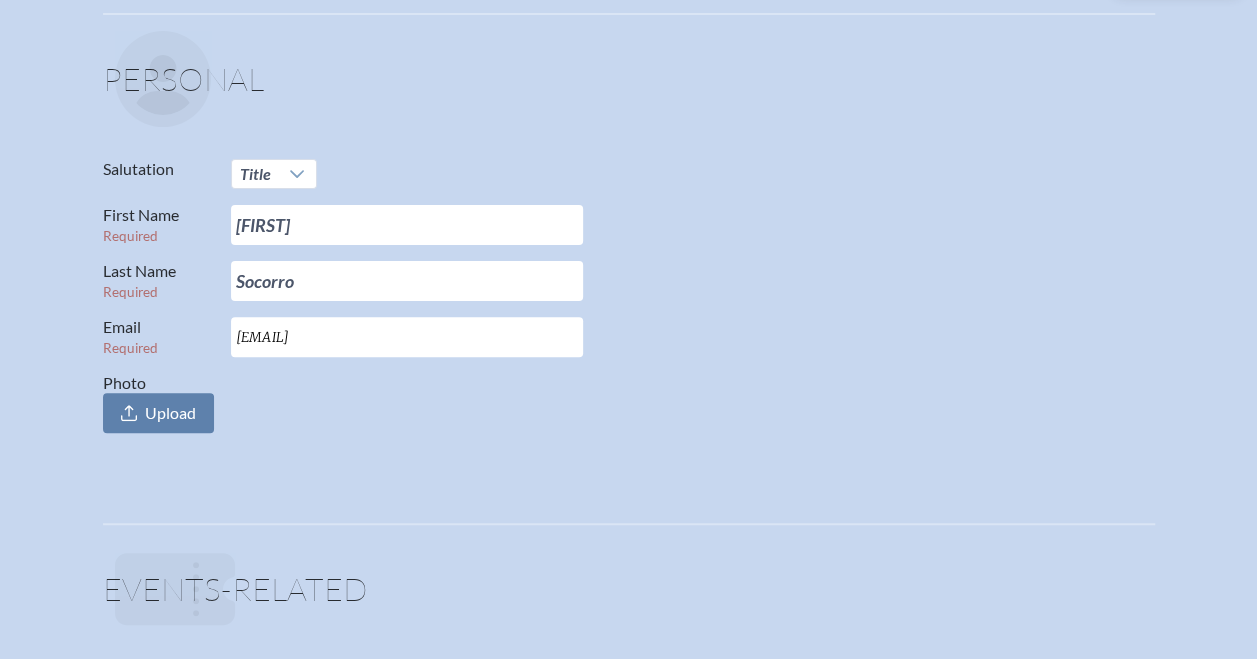 scroll, scrollTop: 0, scrollLeft: 0, axis: both 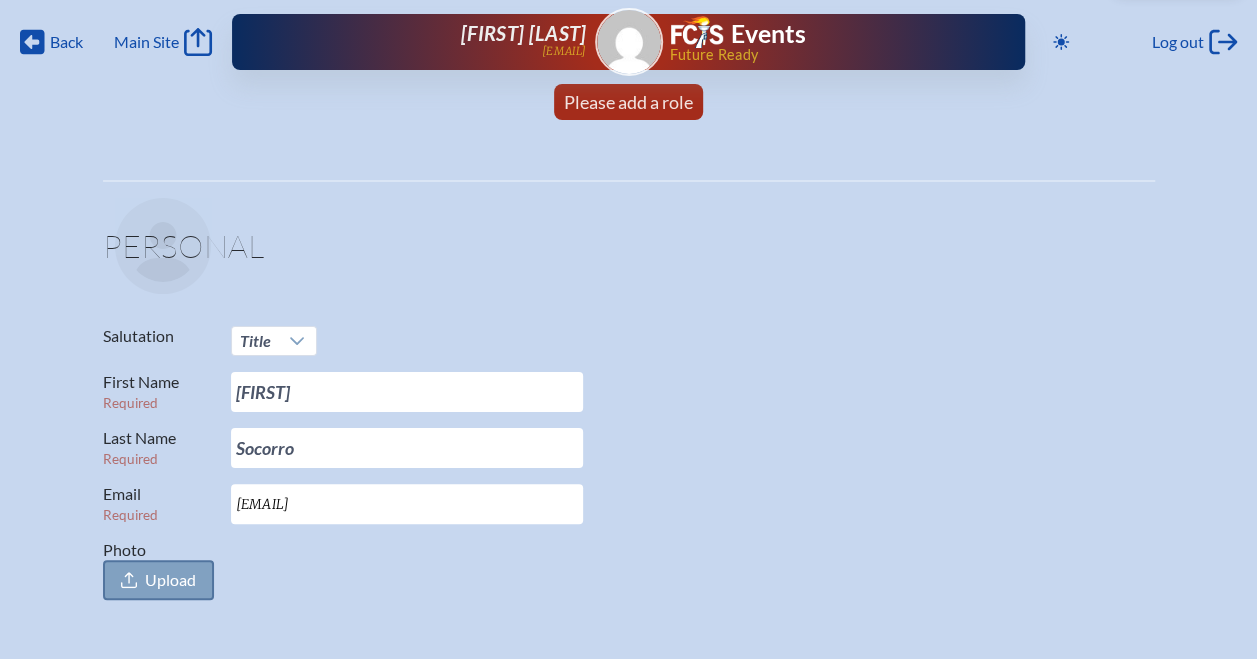 click on "Upload" 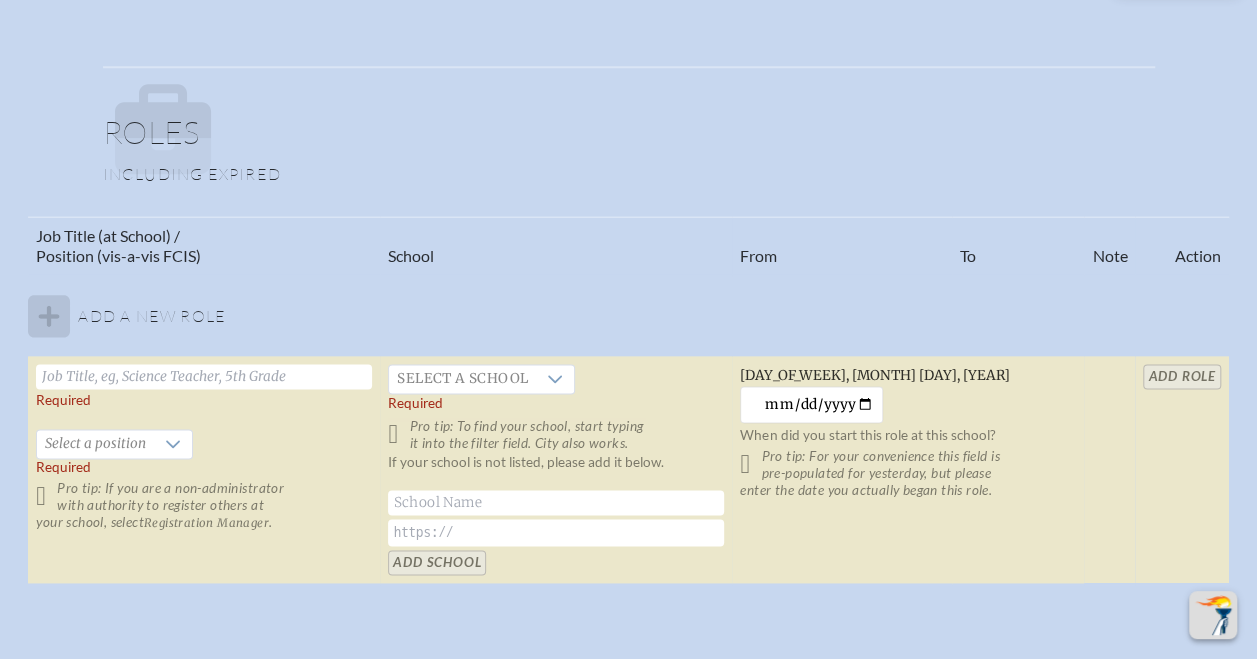 scroll, scrollTop: 1120, scrollLeft: 0, axis: vertical 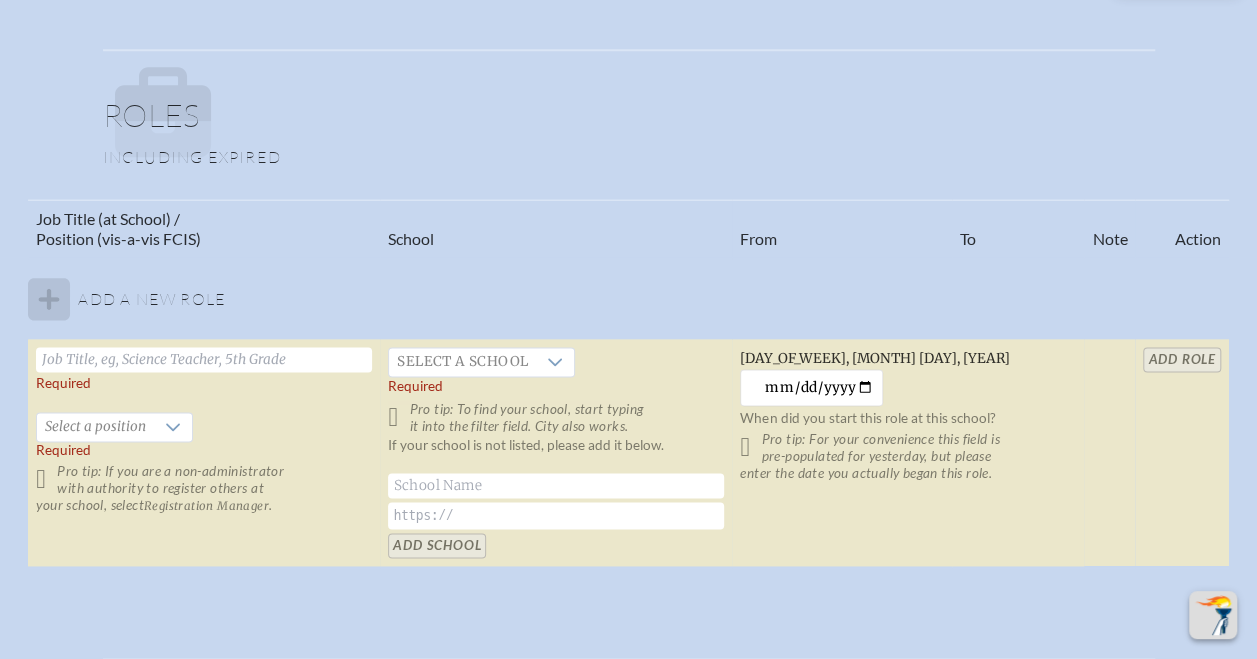 click at bounding box center (204, 359) 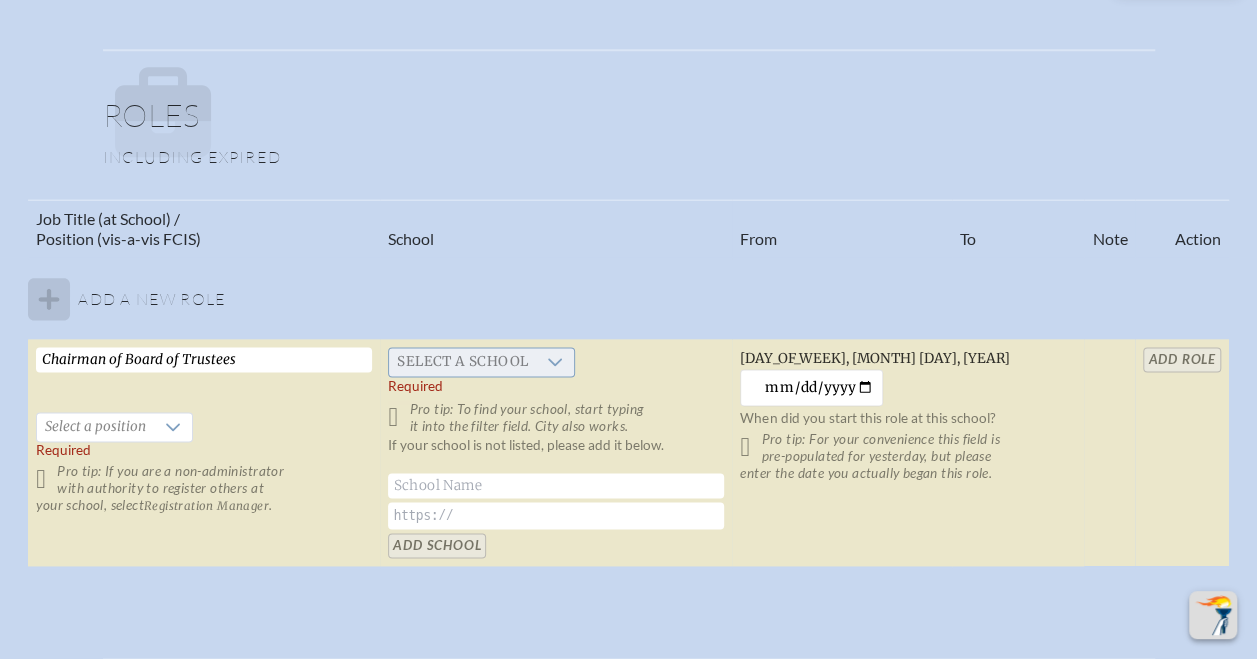 type on "Chairman of Board of Trustees" 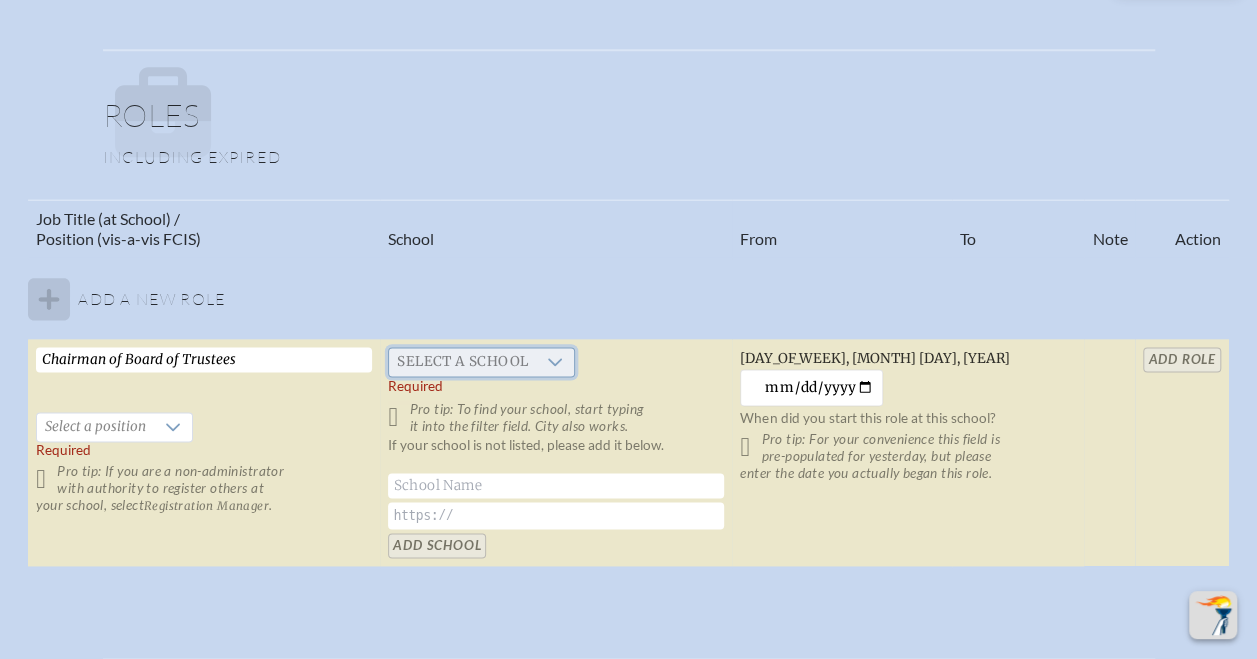 click on "Select a school" at bounding box center (462, 362) 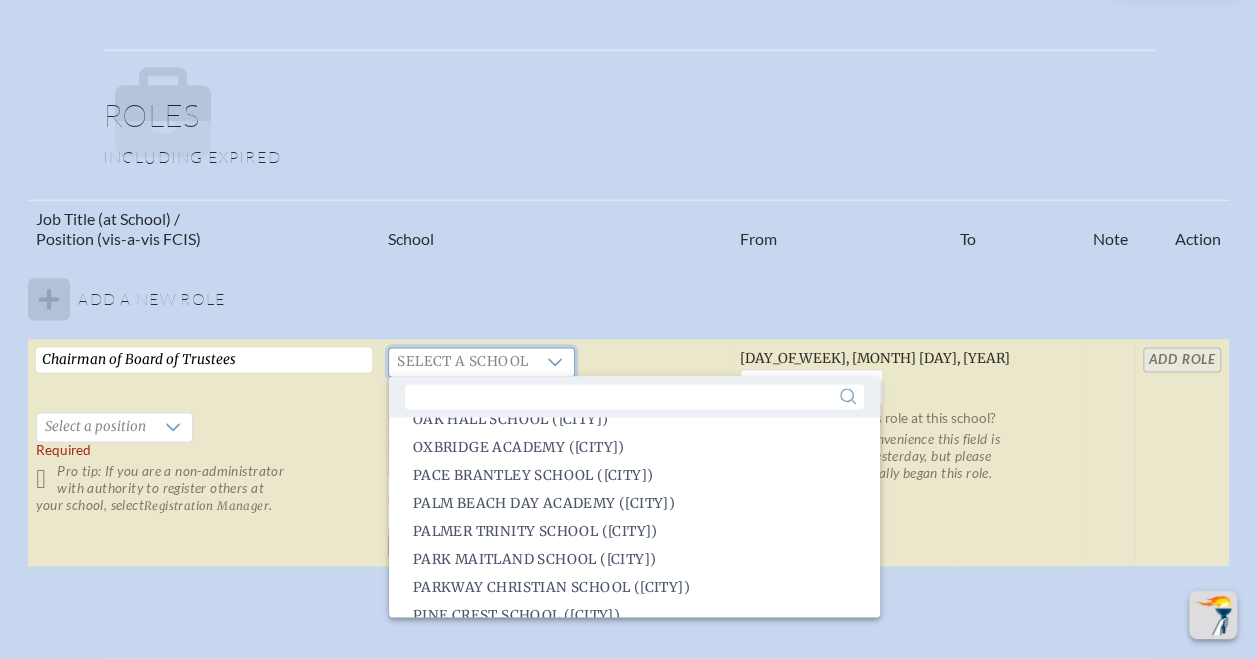 scroll, scrollTop: 2707, scrollLeft: 0, axis: vertical 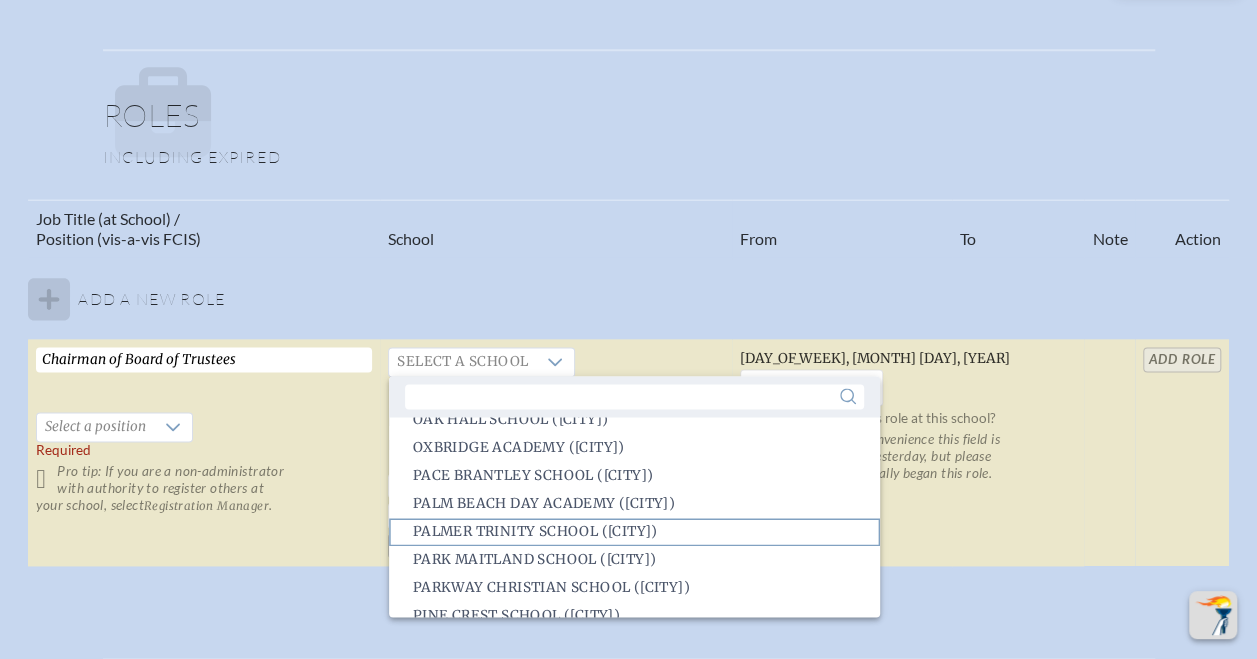 click on "Palmer Trinity School ([CITY])" 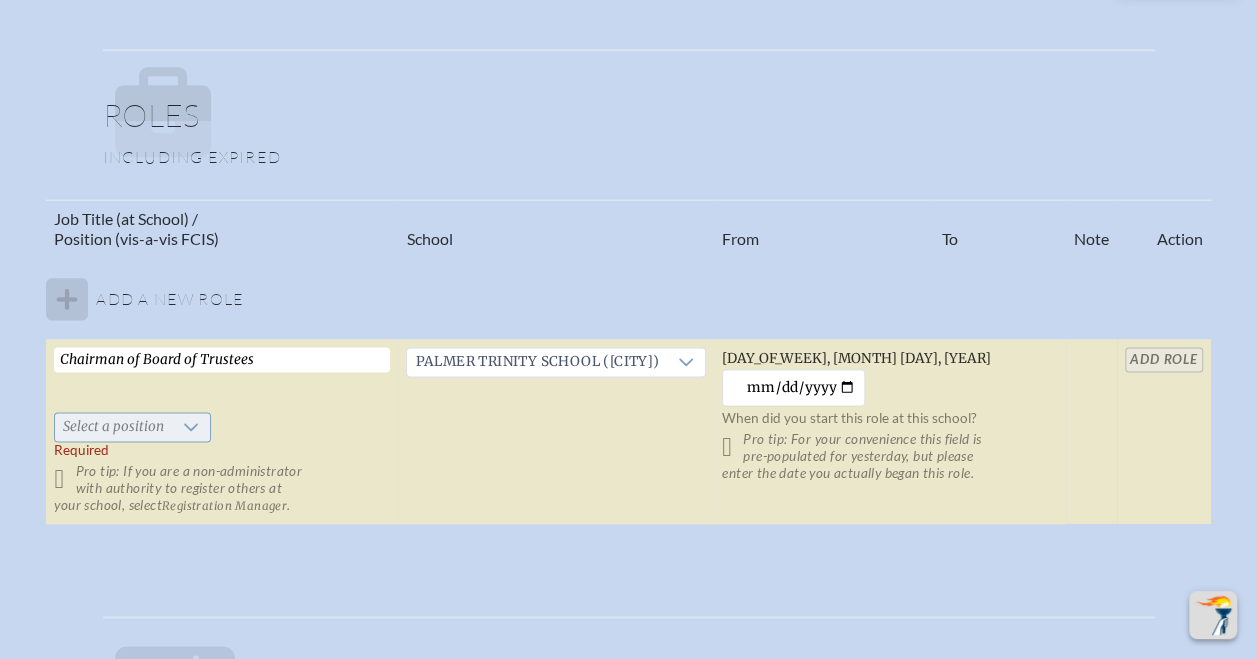click 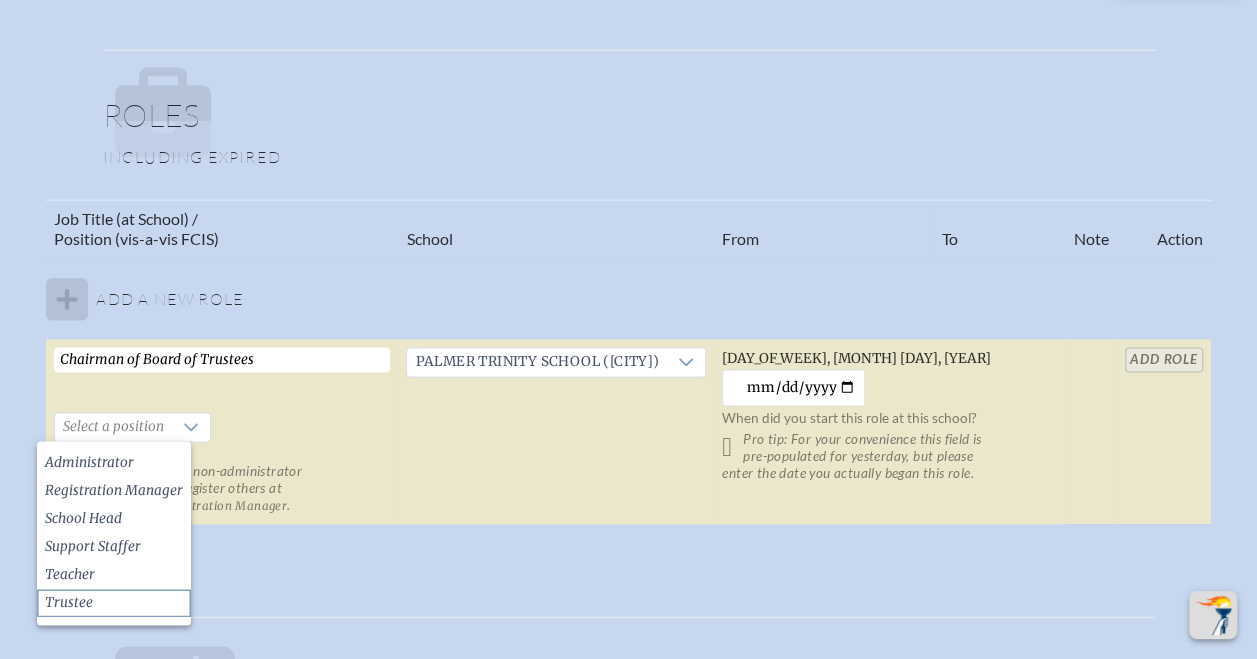 click on "Trustee" 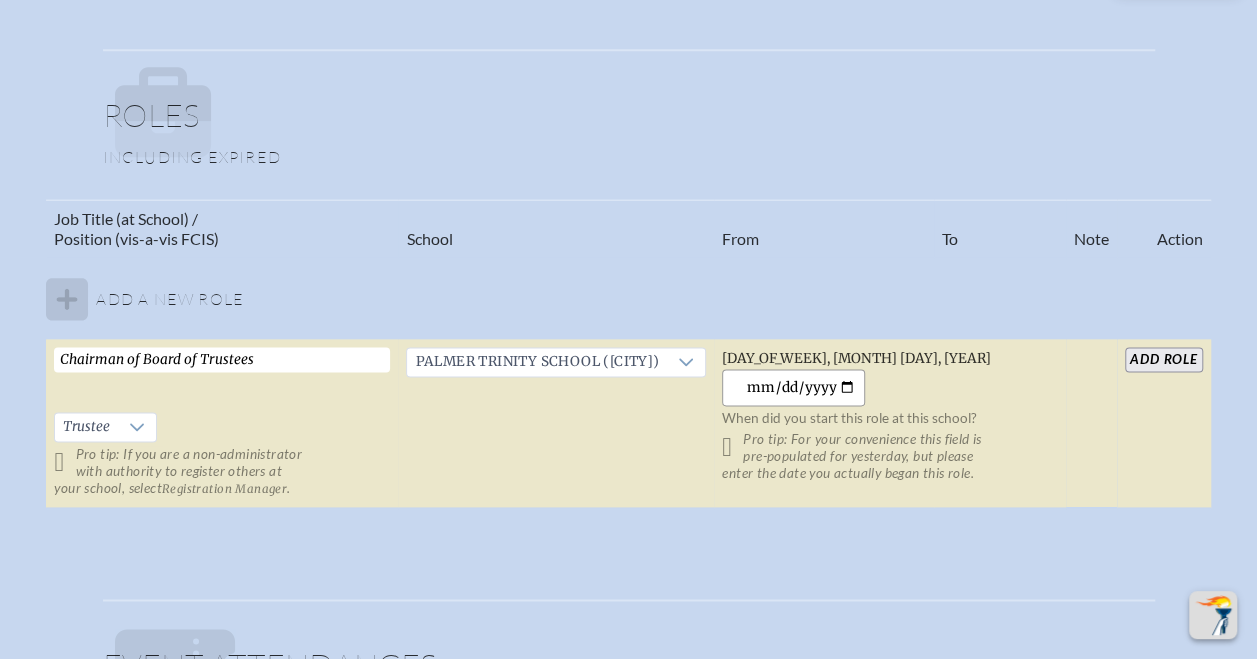 click on "[YEAR]-[MONTH]-[DAY]" at bounding box center [793, 387] 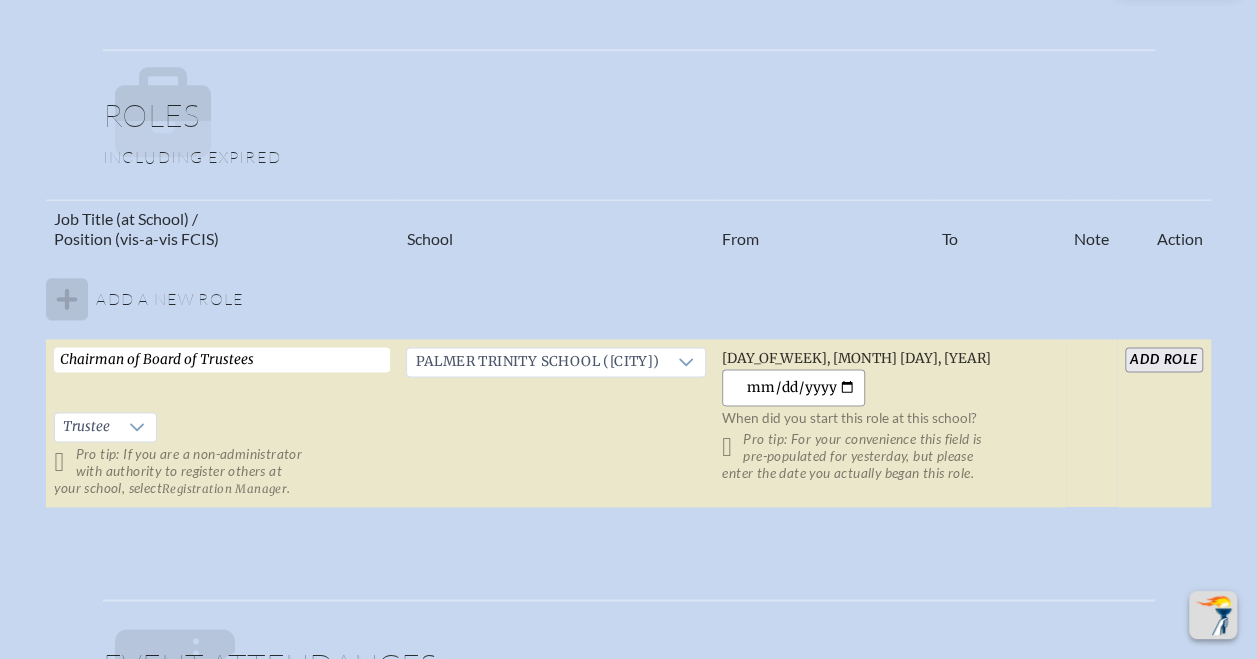 type on "2025-07-01" 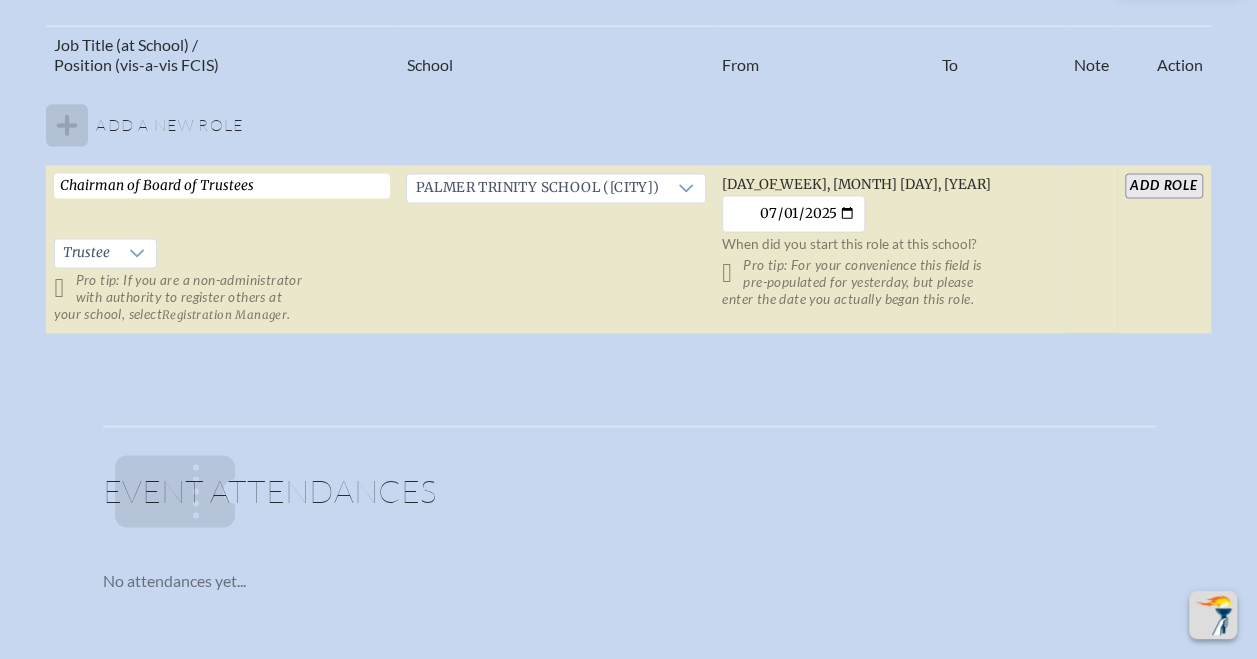 scroll, scrollTop: 1293, scrollLeft: 0, axis: vertical 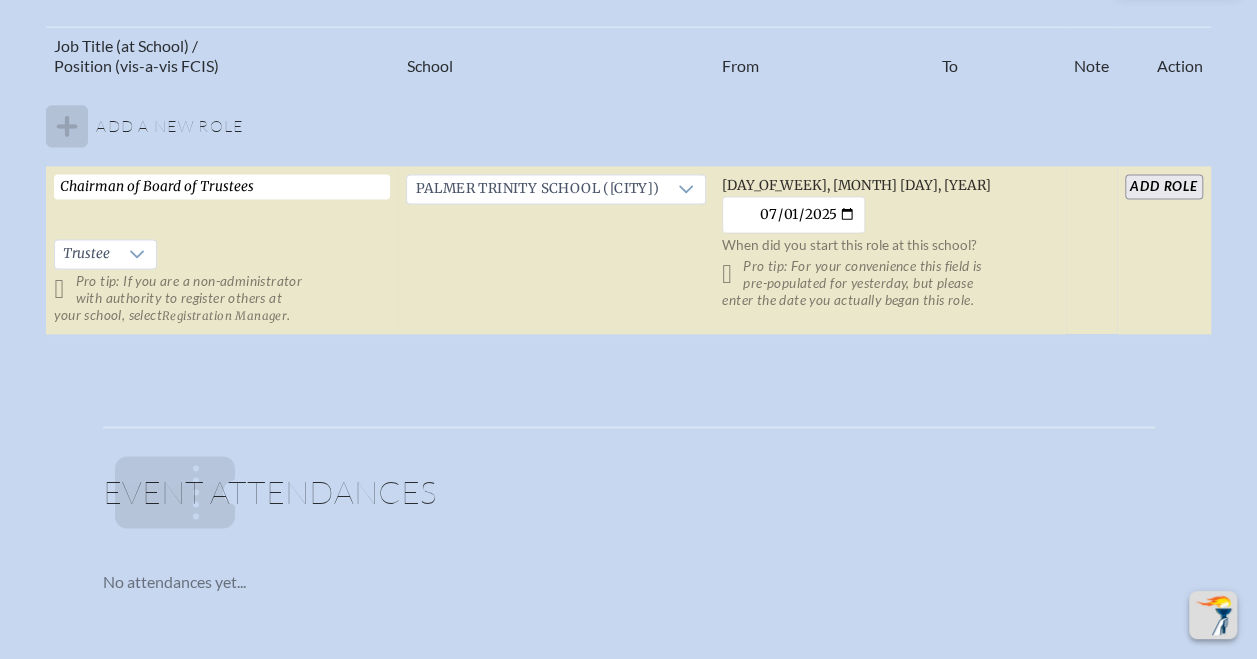 click on "add Role" at bounding box center (1163, 186) 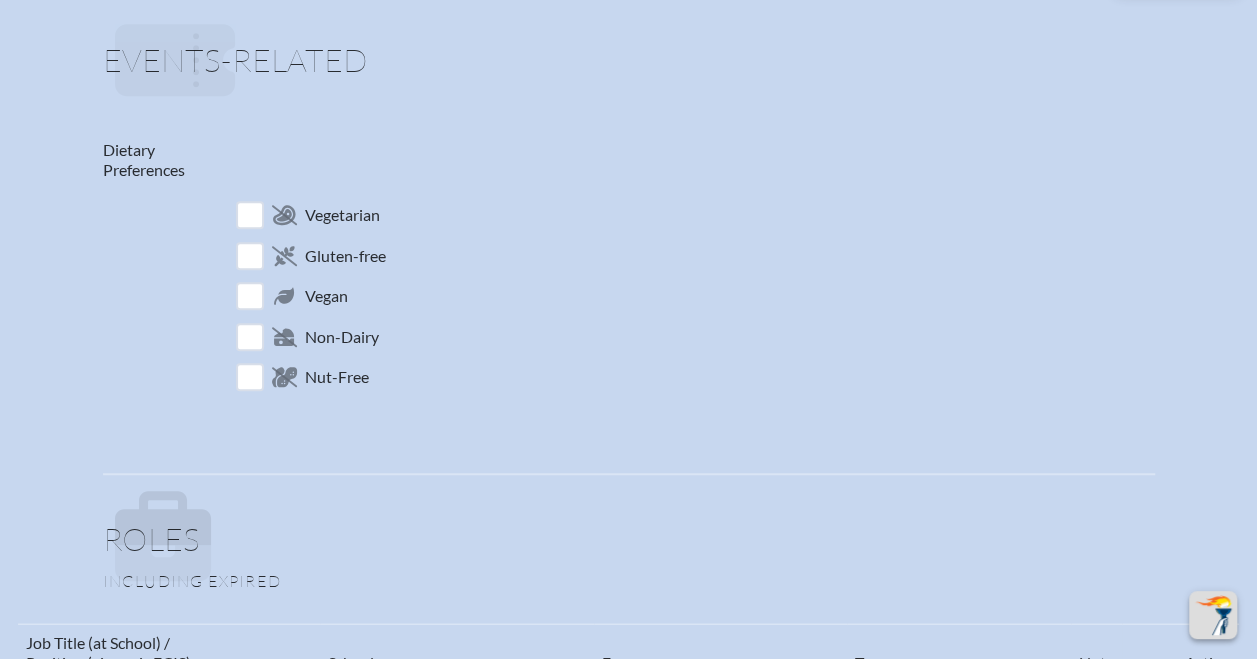 scroll, scrollTop: 0, scrollLeft: 0, axis: both 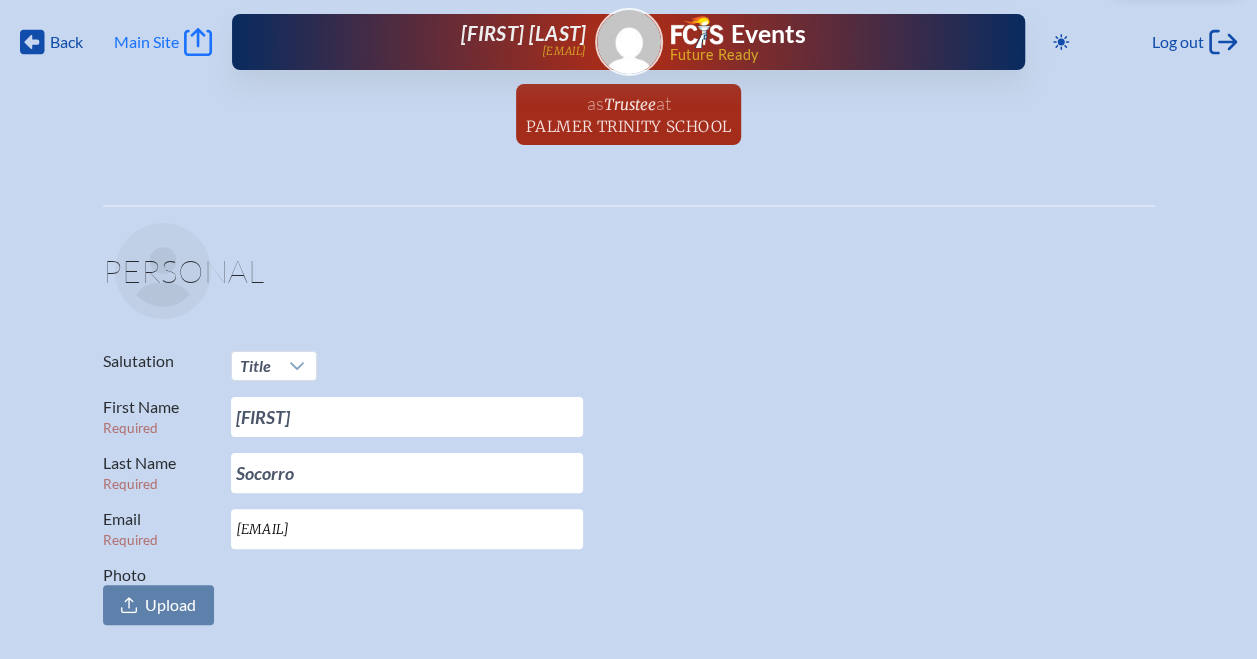 click on "Main Site" at bounding box center (146, 42) 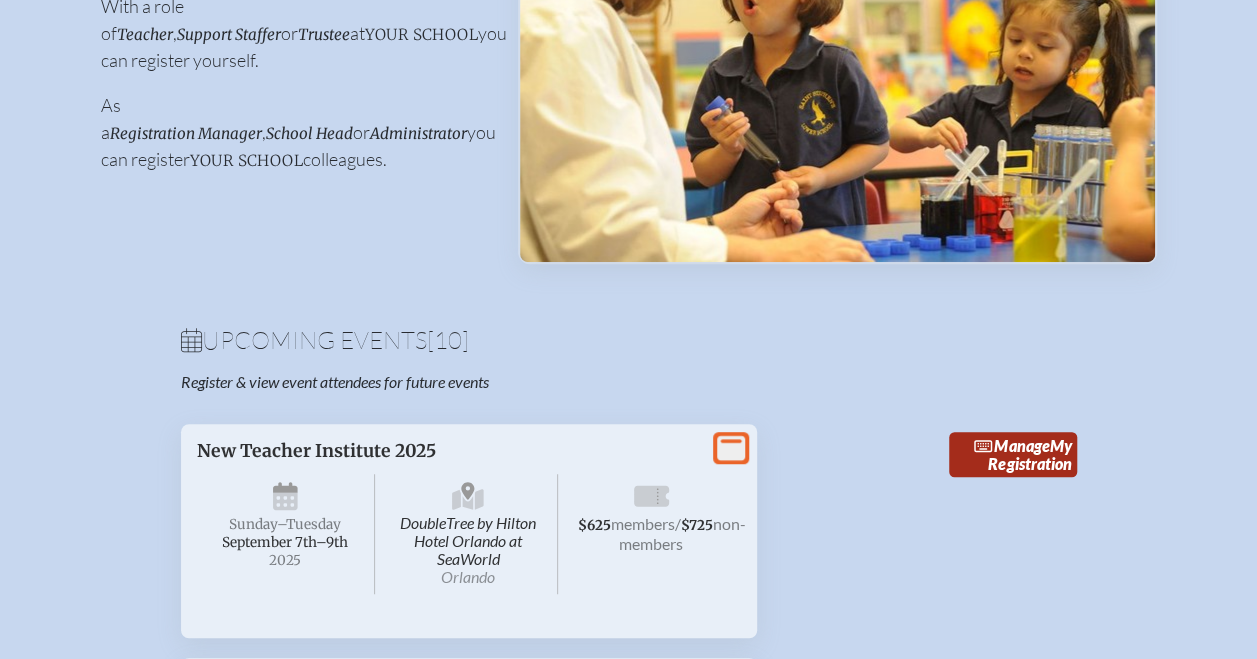 scroll, scrollTop: 372, scrollLeft: 0, axis: vertical 